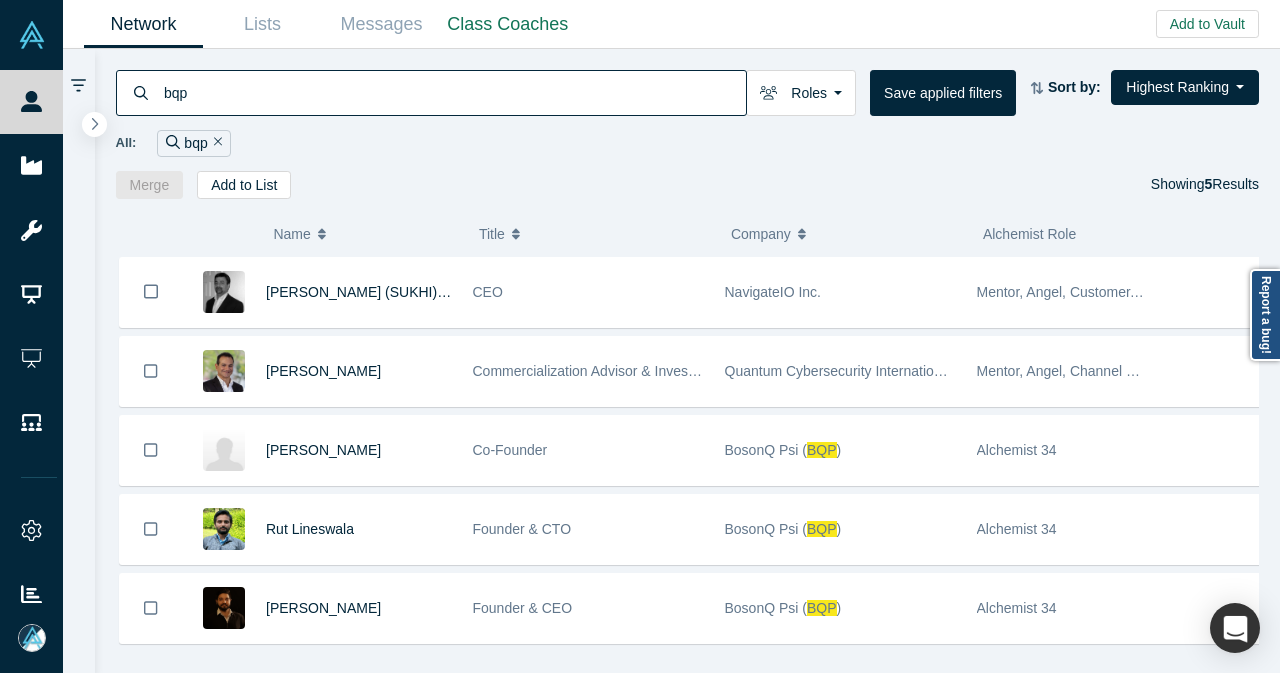 scroll, scrollTop: 0, scrollLeft: 0, axis: both 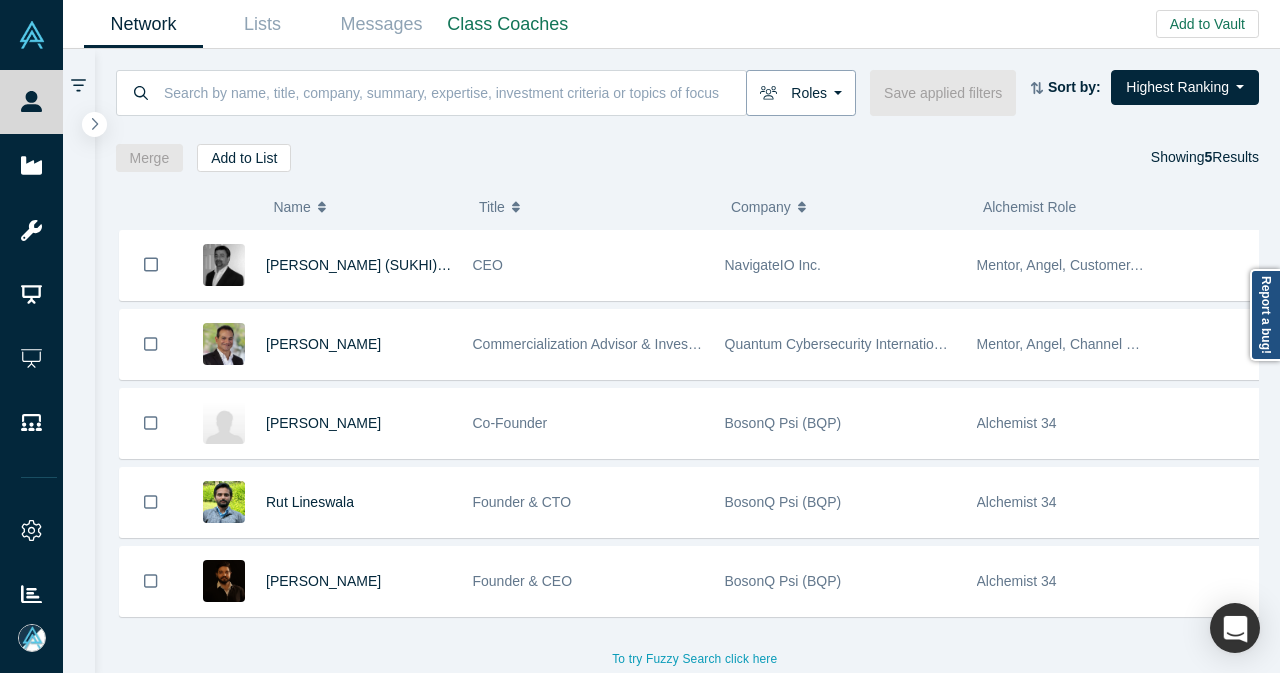 click on "Roles" at bounding box center (801, 93) 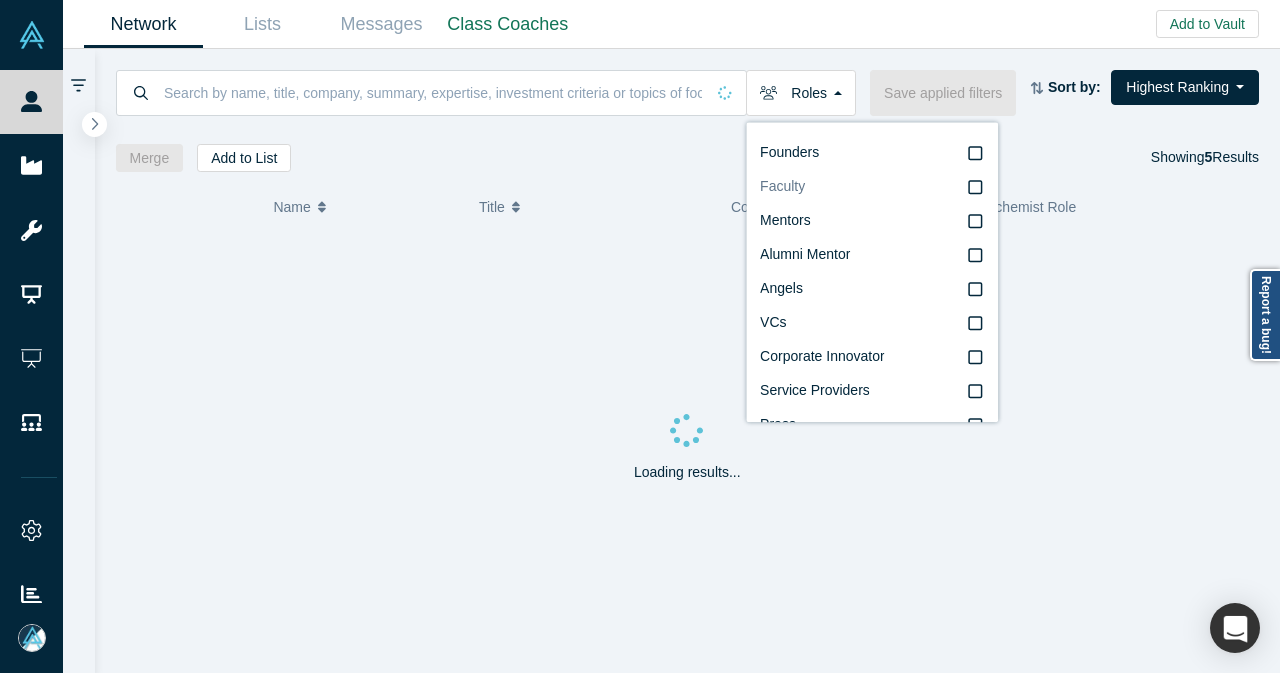 click on "Faculty" at bounding box center (782, 186) 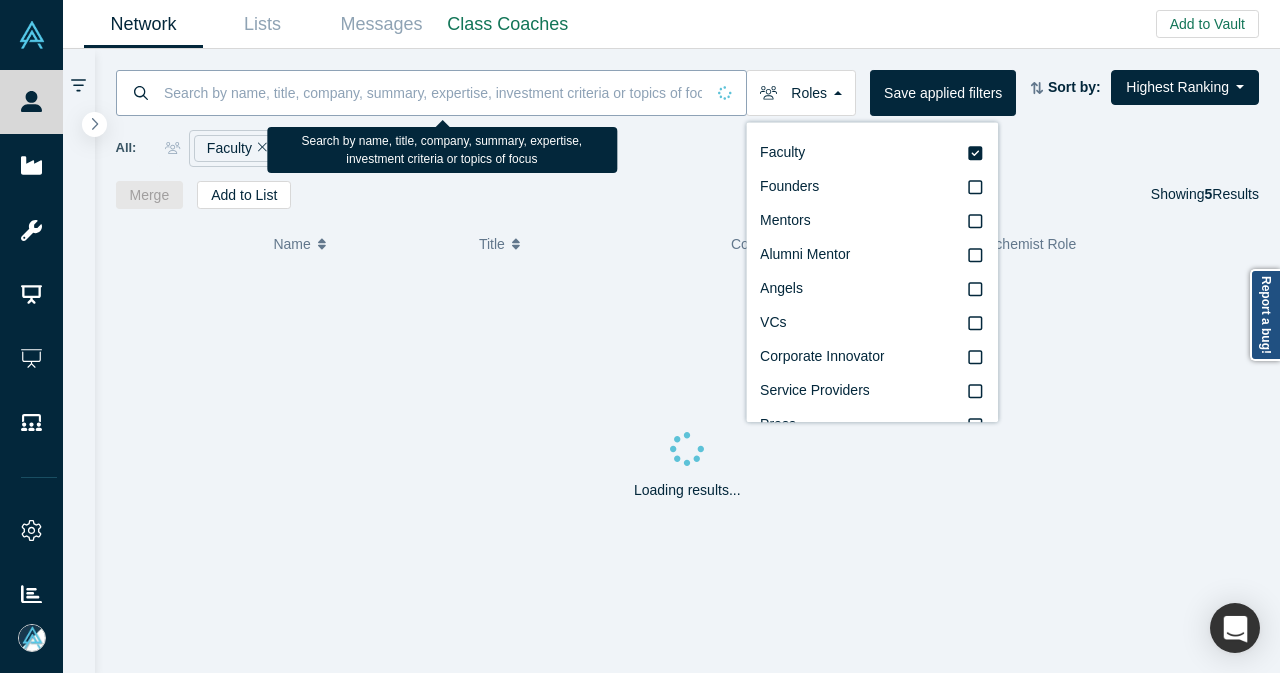 click at bounding box center (433, 92) 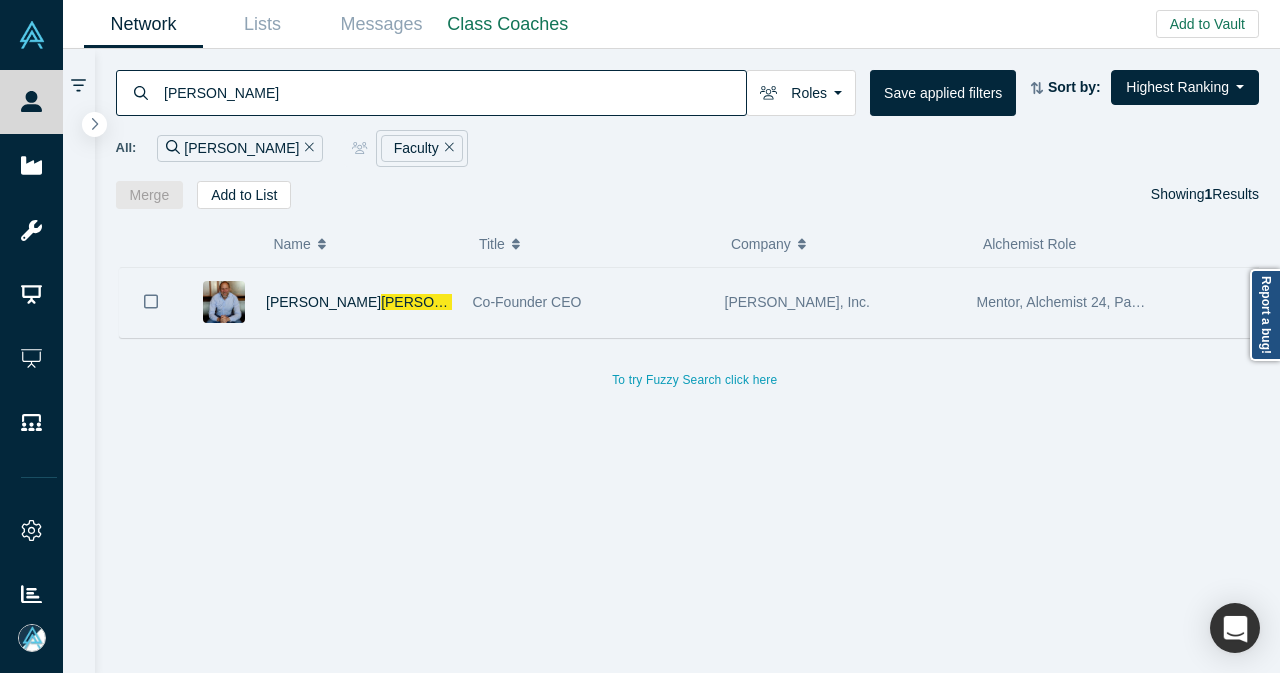click on "[PERSON_NAME] n" at bounding box center [359, 302] 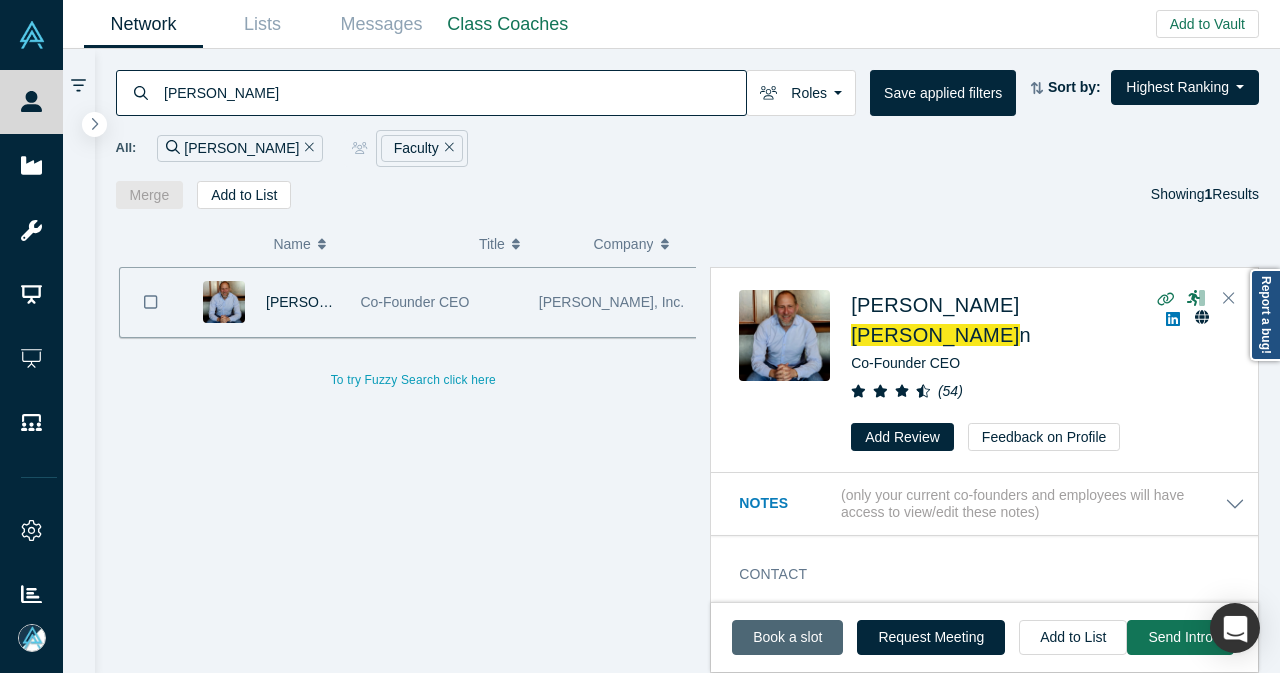 click on "Book a slot" at bounding box center (787, 637) 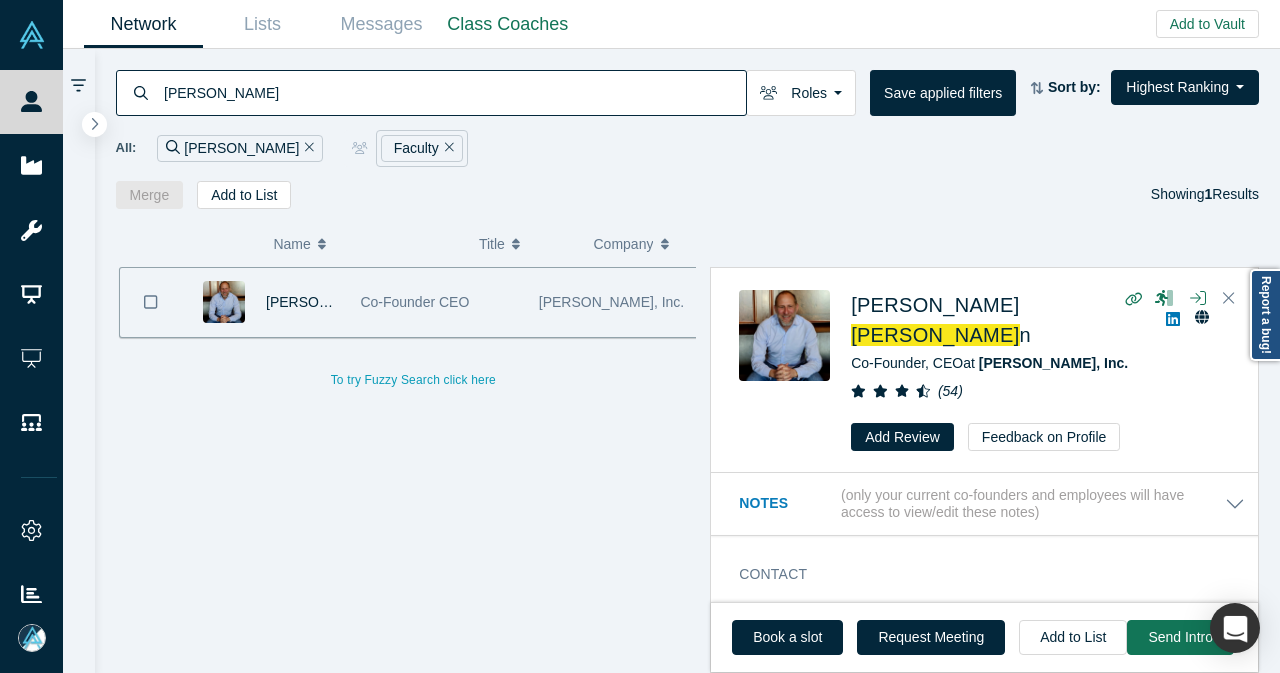 drag, startPoint x: 336, startPoint y: 113, endPoint x: 131, endPoint y: 120, distance: 205.11948 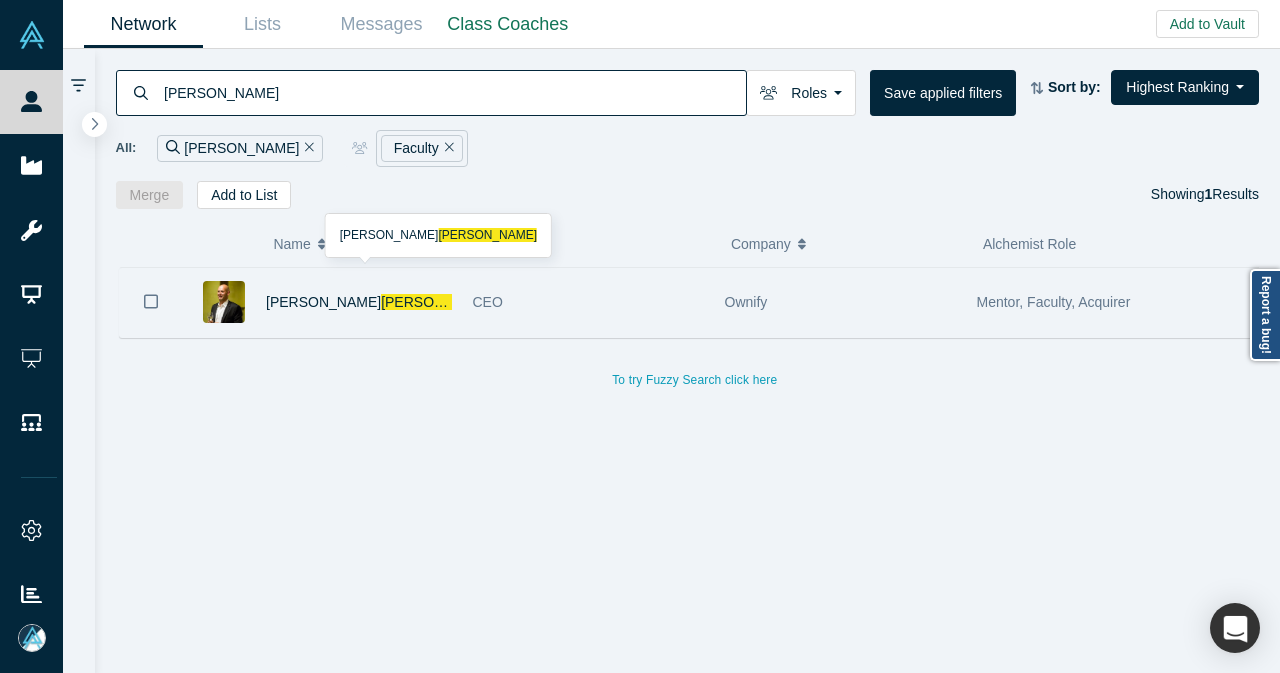 click on "[PERSON_NAME]" at bounding box center [359, 302] 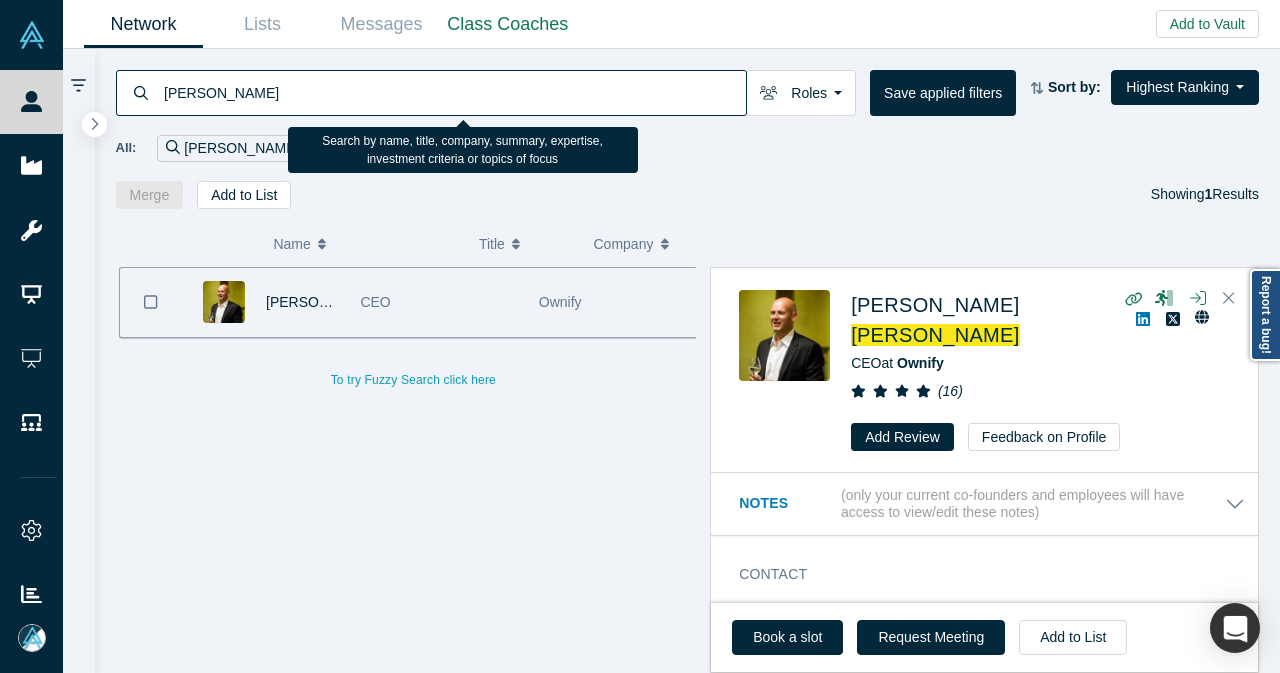 drag, startPoint x: 264, startPoint y: 100, endPoint x: 150, endPoint y: 100, distance: 114 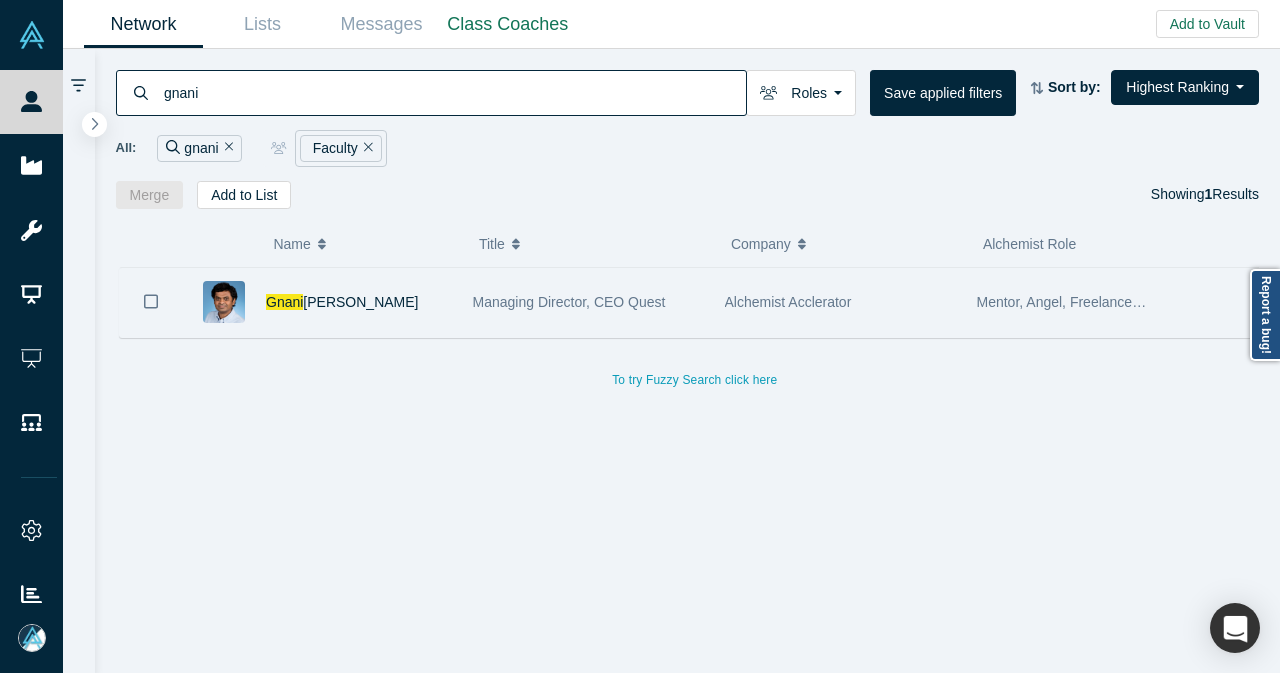click on "[PERSON_NAME]" at bounding box center (359, 302) 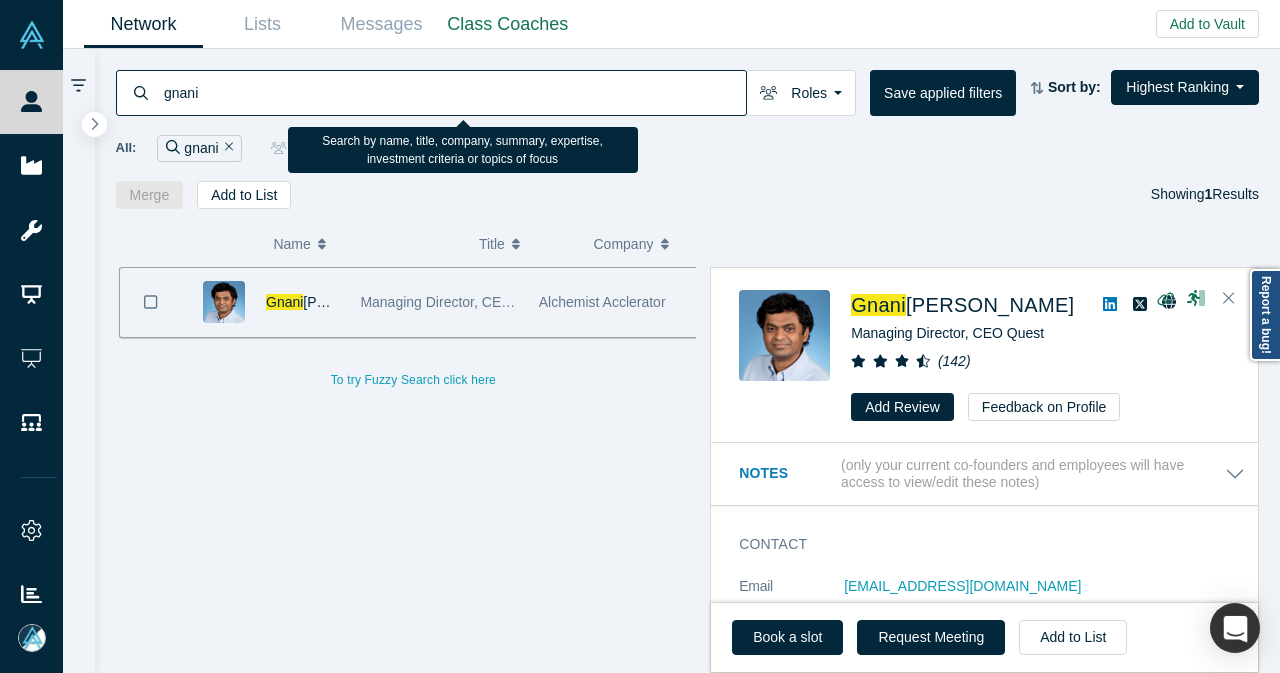 drag, startPoint x: 222, startPoint y: 99, endPoint x: 161, endPoint y: 99, distance: 61 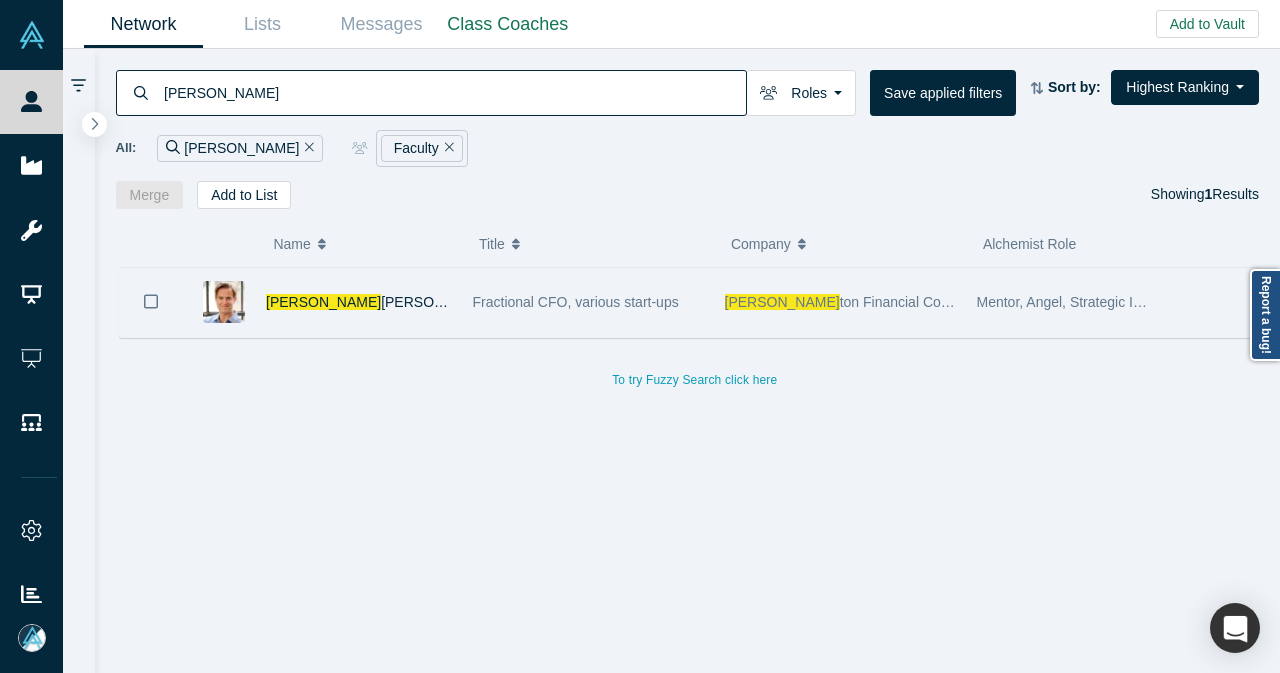 click on "[PERSON_NAME] ton [PERSON_NAME]" at bounding box center [359, 302] 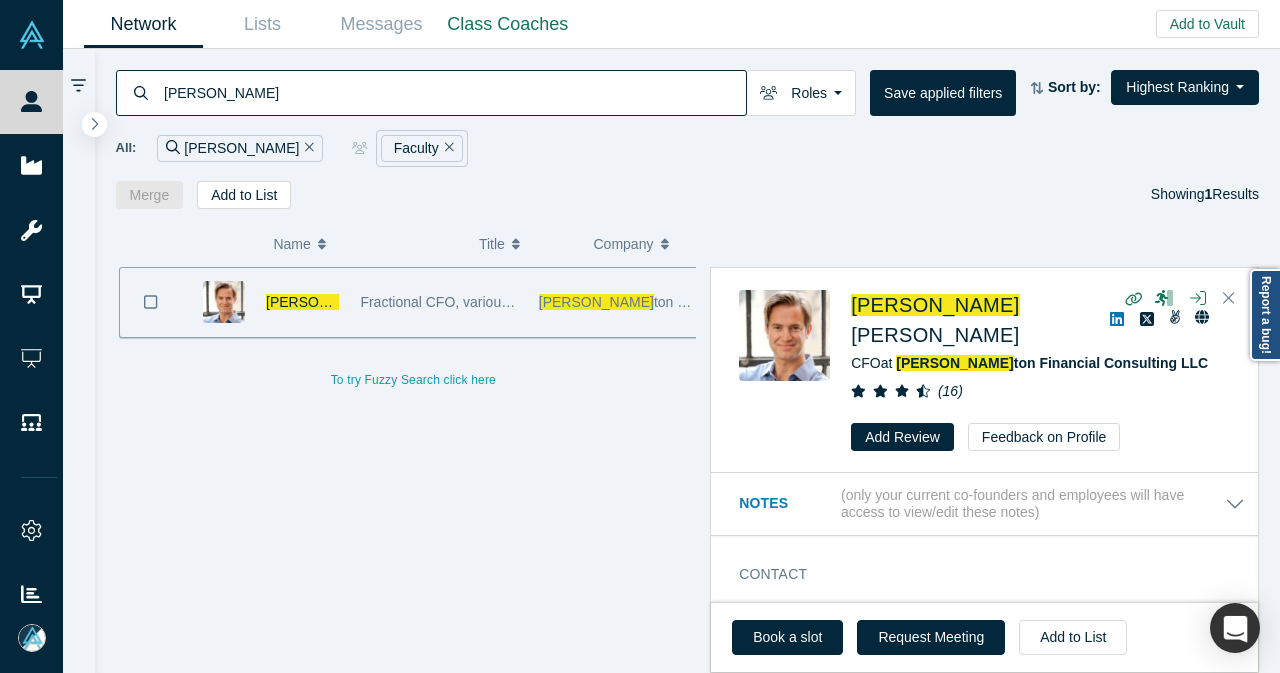 drag, startPoint x: 374, startPoint y: 89, endPoint x: 128, endPoint y: 99, distance: 246.20317 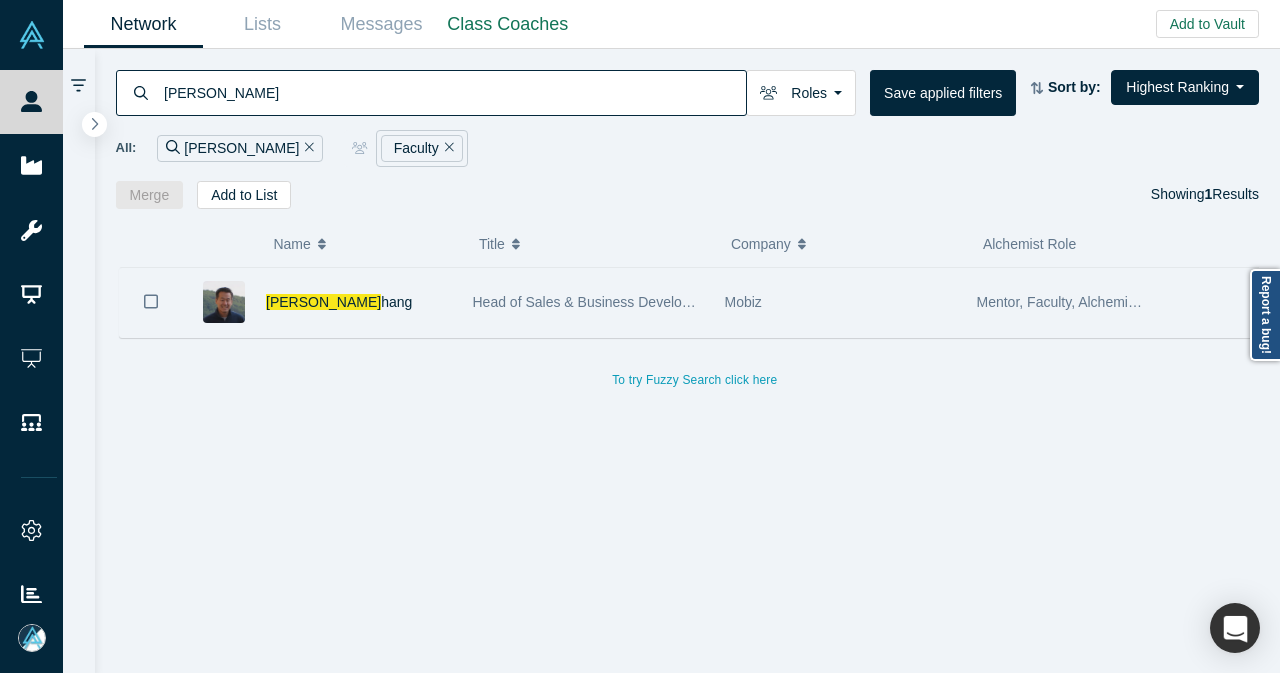 click on "[PERSON_NAME] hang" at bounding box center [359, 302] 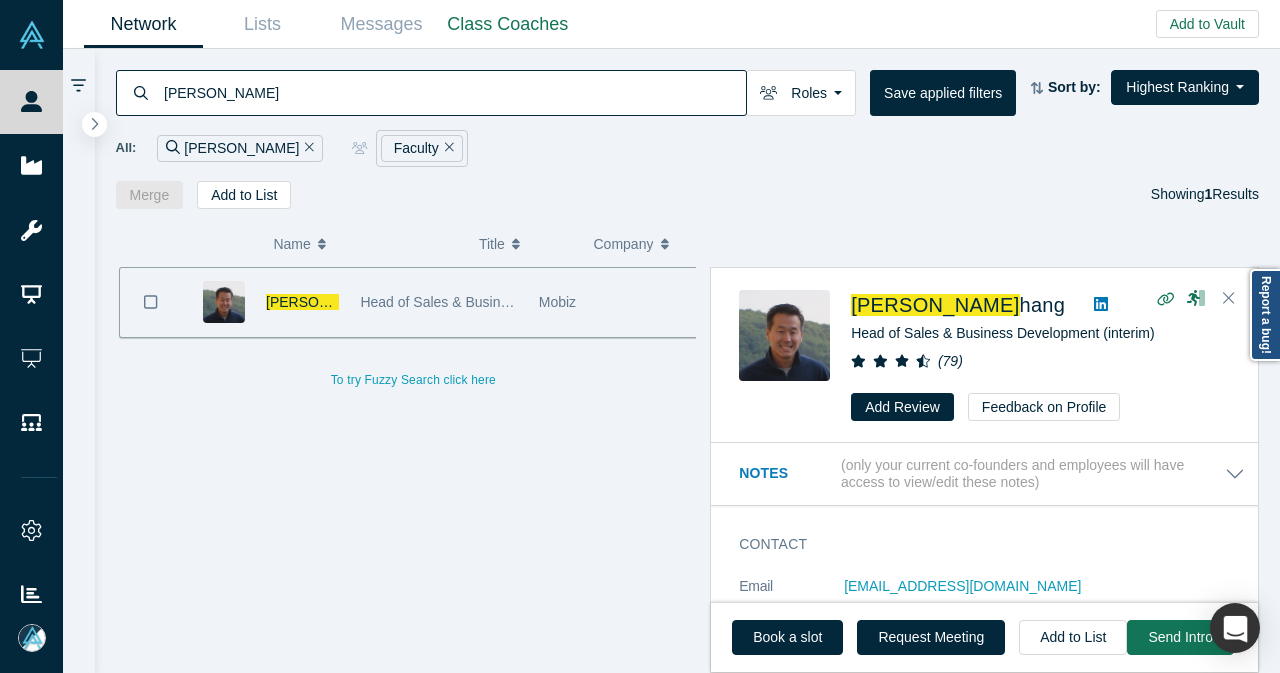 drag, startPoint x: 230, startPoint y: 93, endPoint x: 156, endPoint y: 101, distance: 74.431175 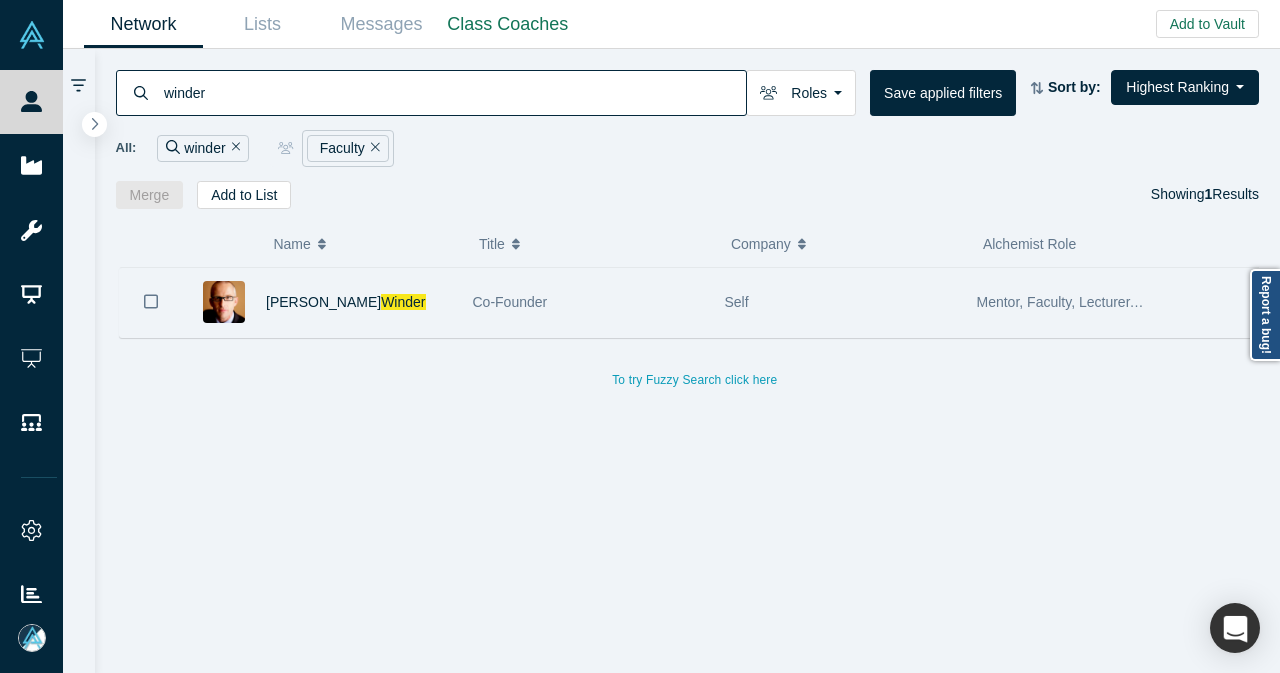 click on "[PERSON_NAME]" at bounding box center [359, 302] 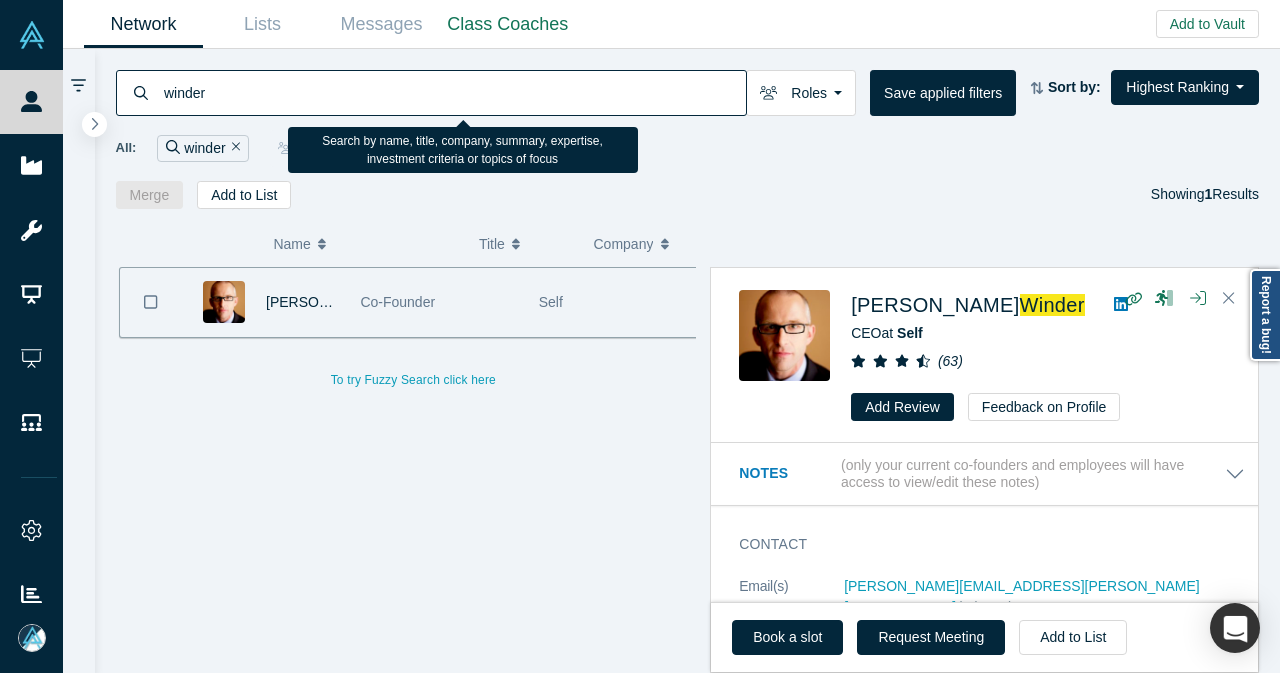 drag, startPoint x: 268, startPoint y: 107, endPoint x: 115, endPoint y: 103, distance: 153.05228 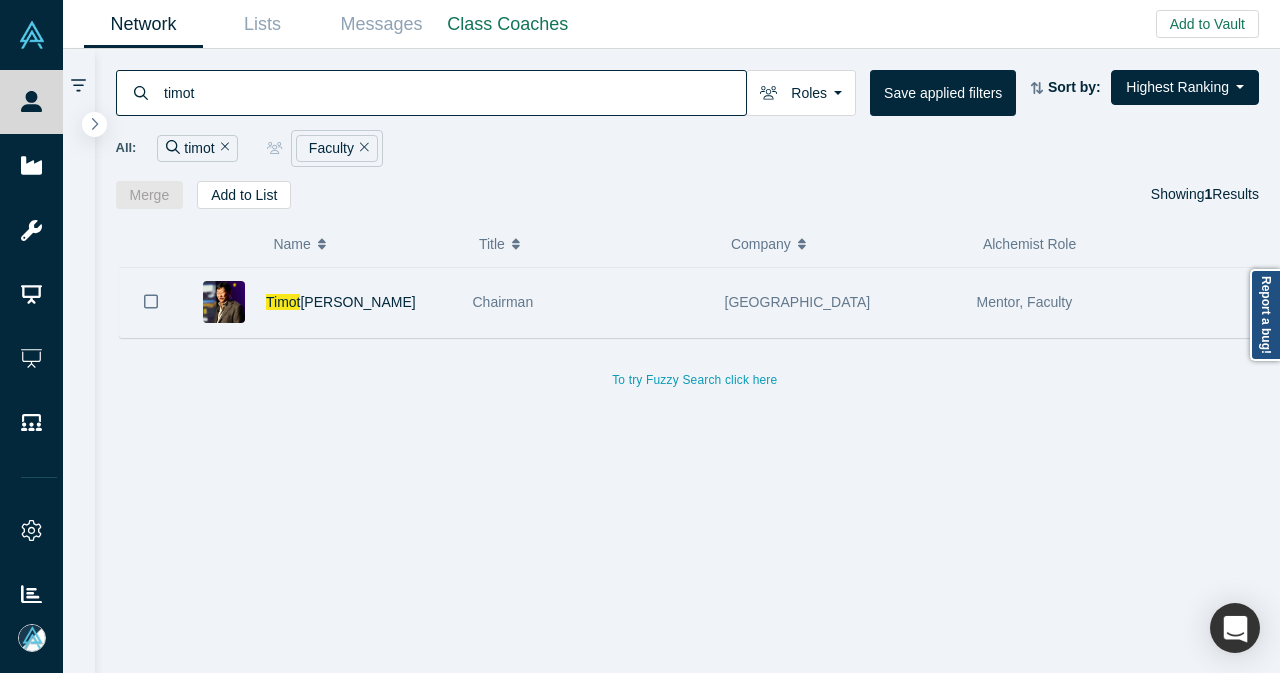 click on "Timot [PERSON_NAME]" at bounding box center (322, 302) 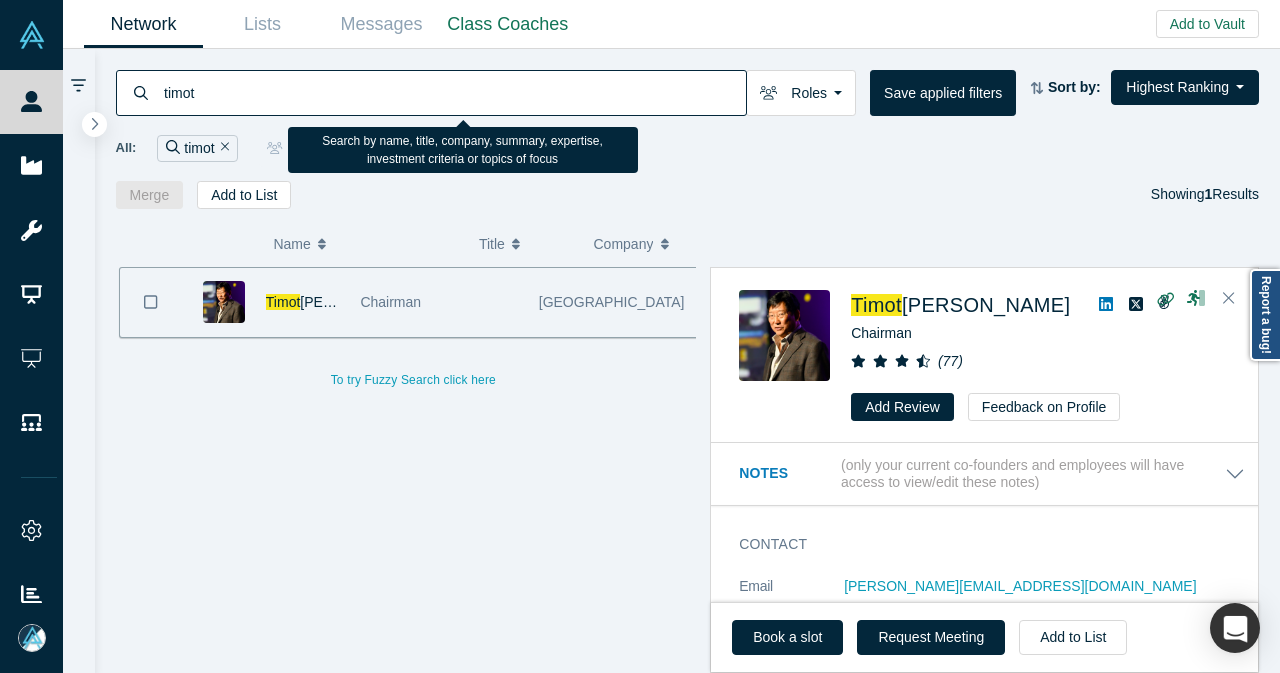 drag, startPoint x: 226, startPoint y: 101, endPoint x: 147, endPoint y: 107, distance: 79.22752 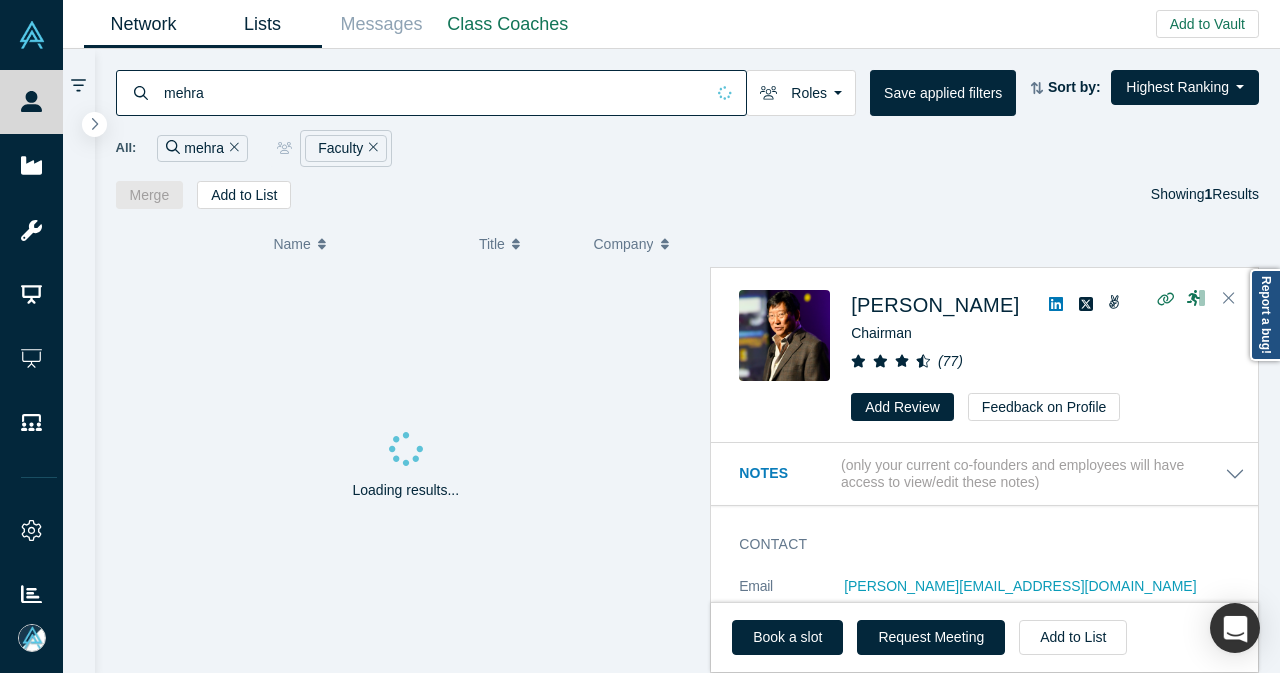 type on "mehra" 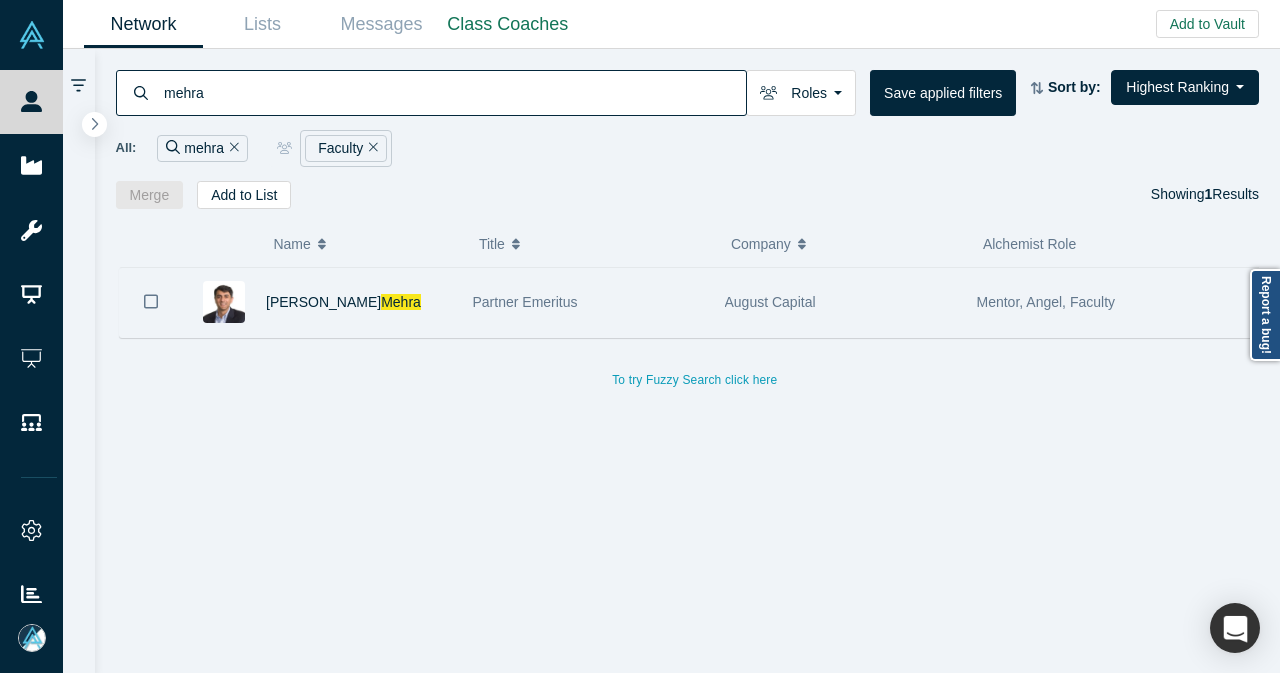 click on "Partner Emeritus" at bounding box center [588, 302] 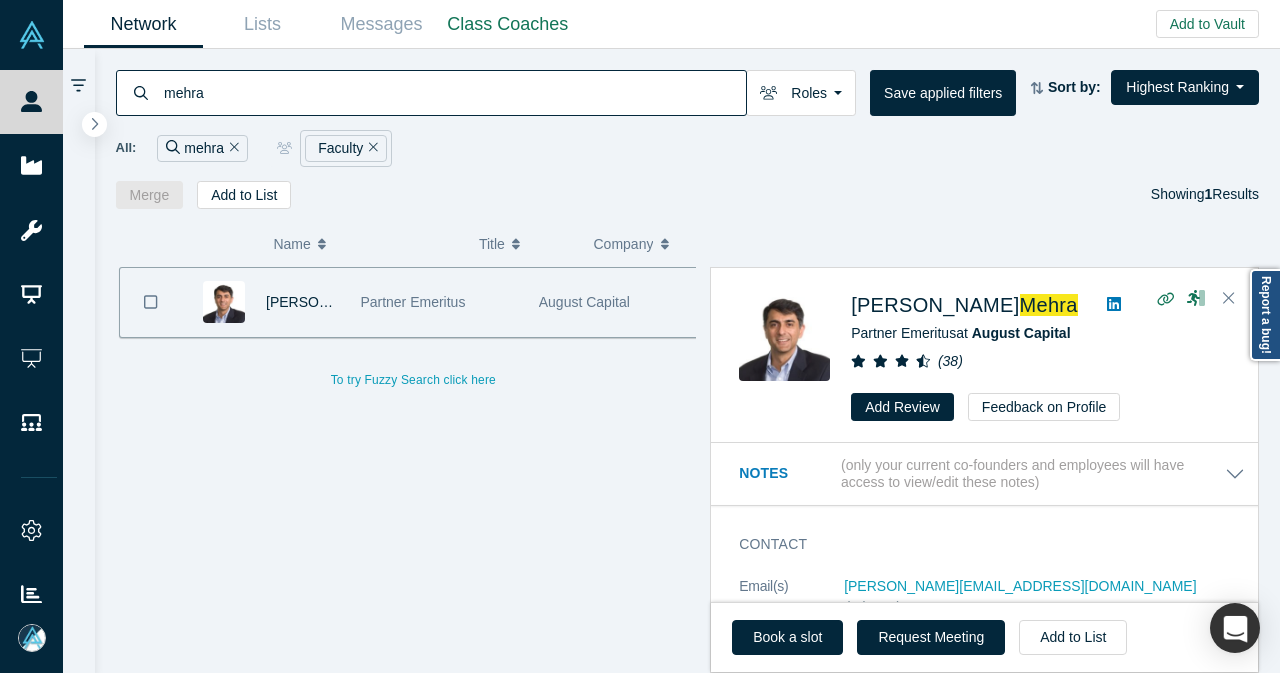 click on "mehra" at bounding box center (202, 148) 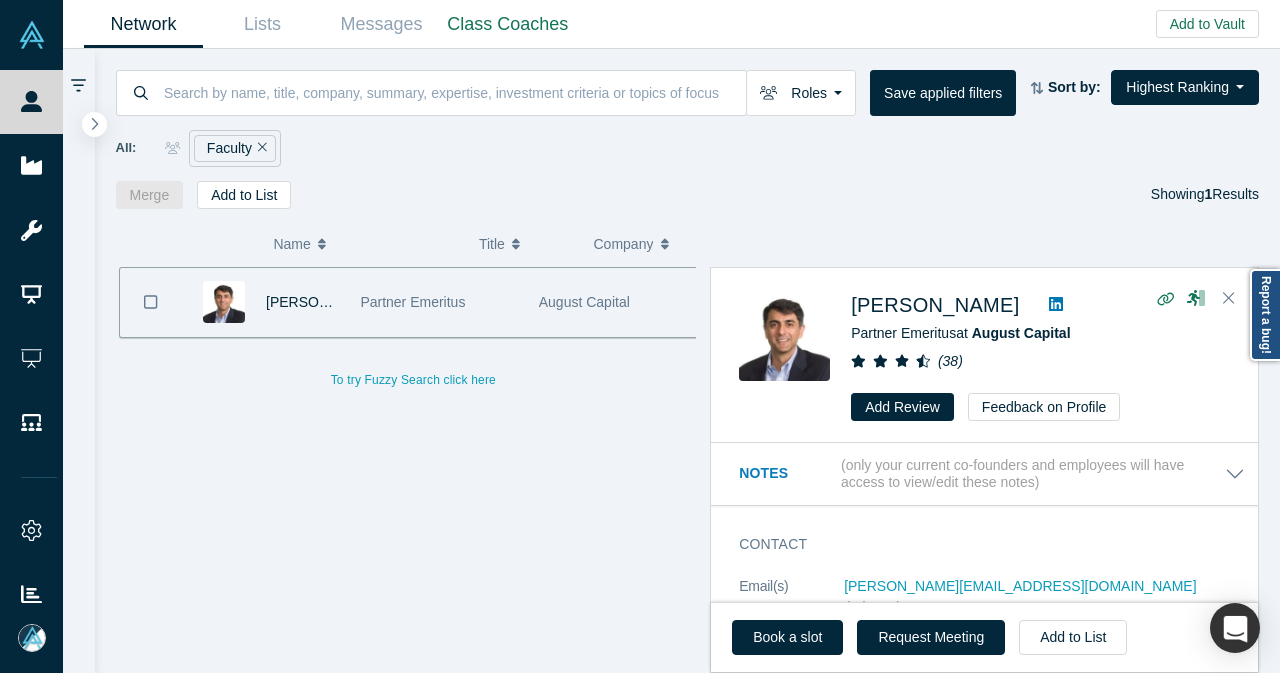 click 